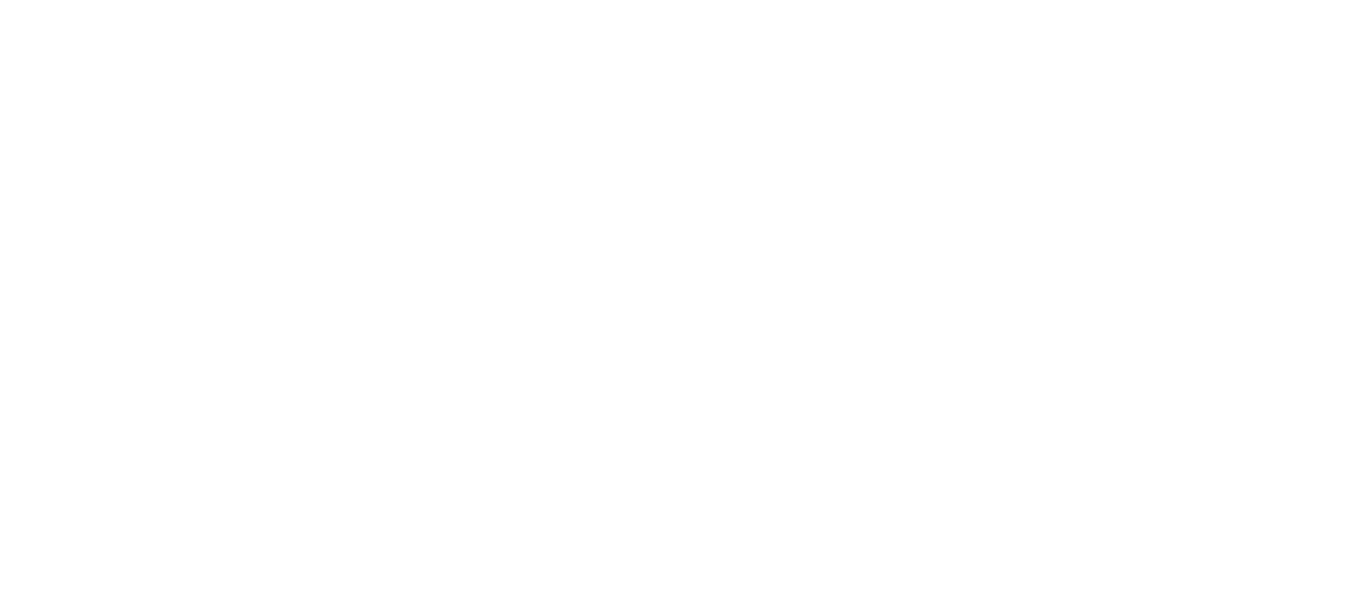scroll, scrollTop: 0, scrollLeft: 0, axis: both 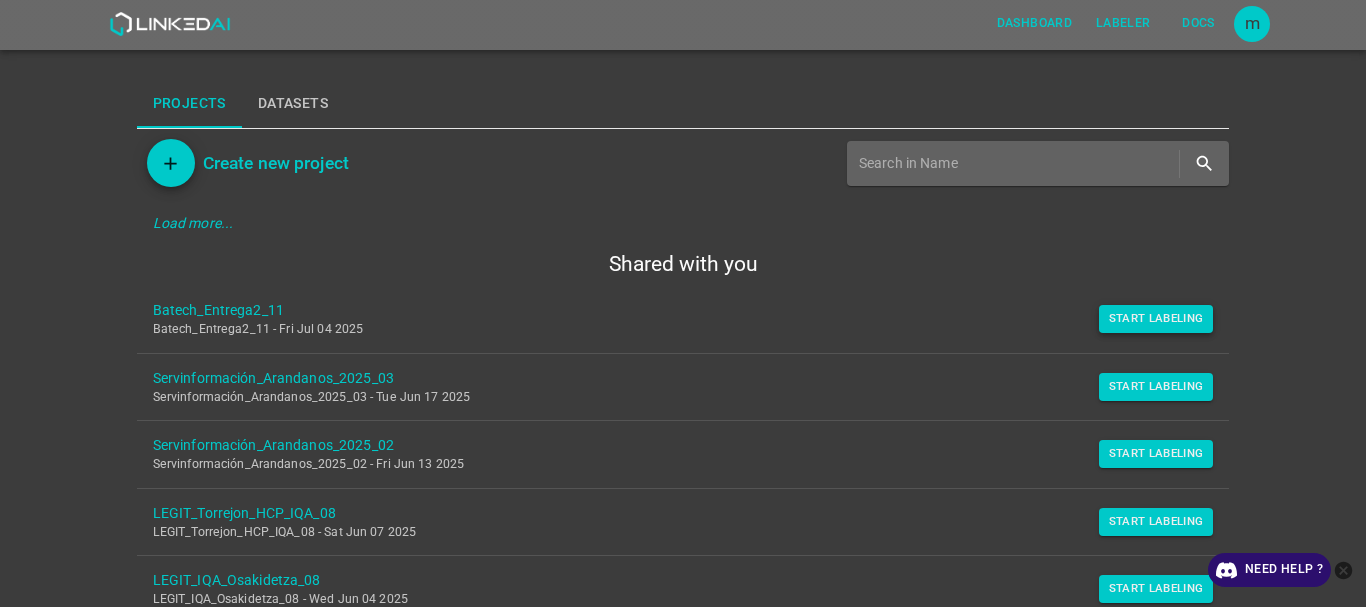 click on "Start Labeling" at bounding box center (1156, 319) 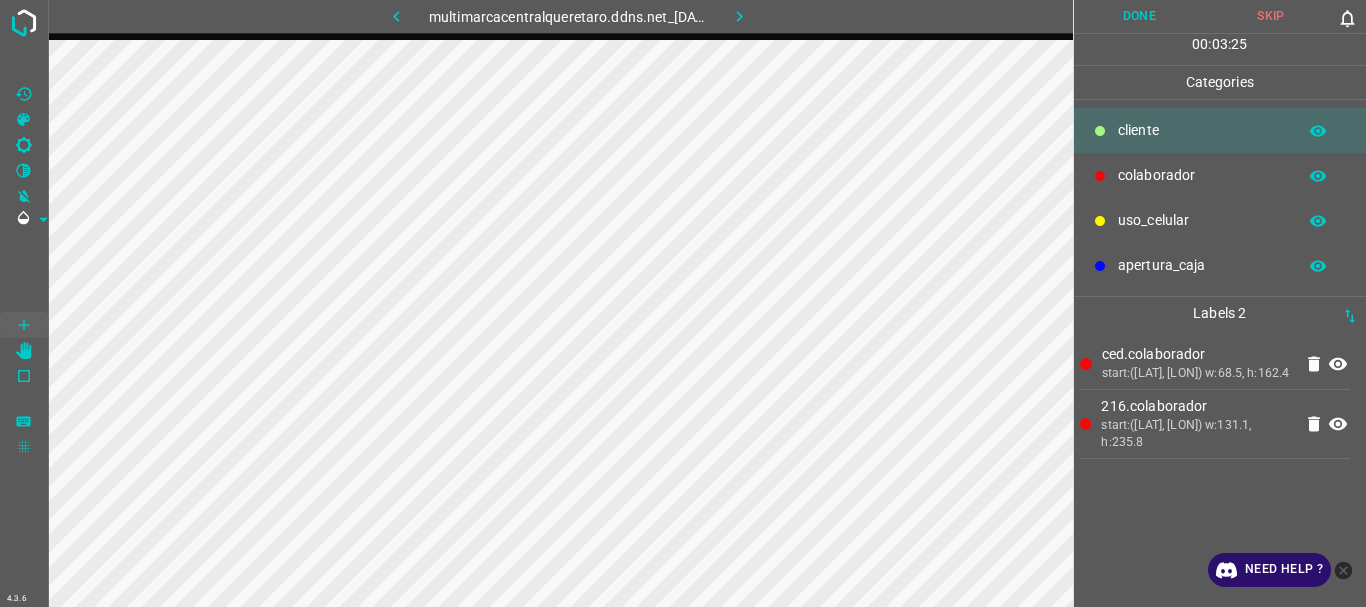 click on "uso_celular" at bounding box center [1220, 220] 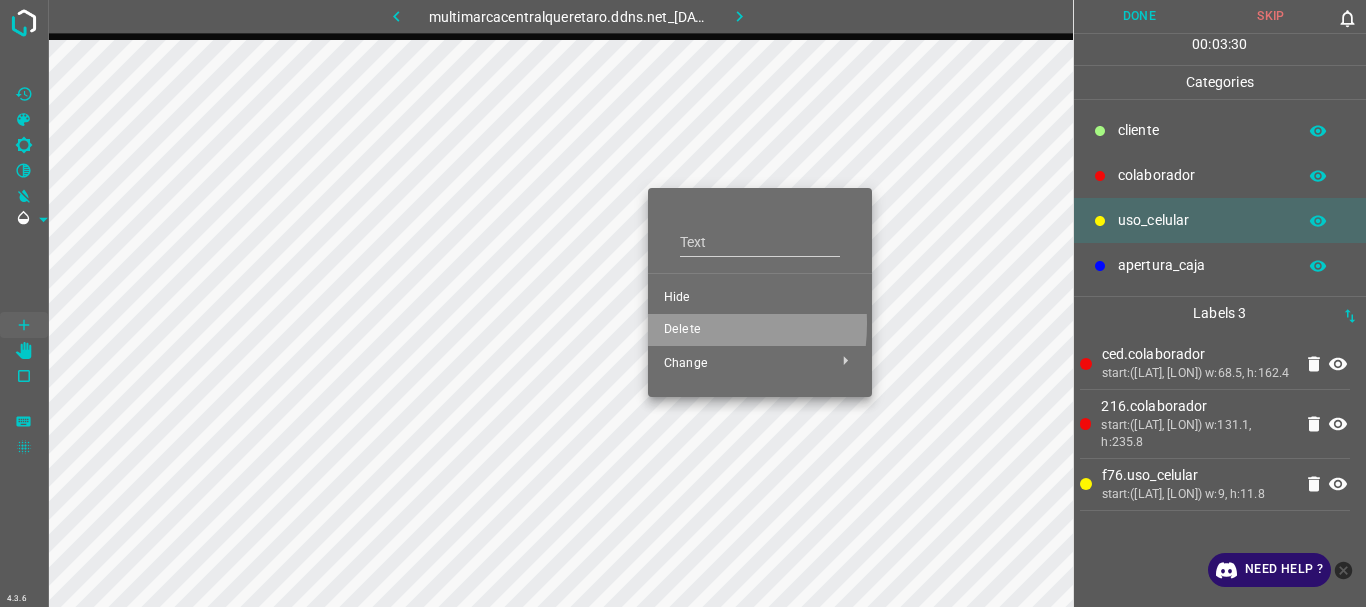click on "Delete" at bounding box center (760, 330) 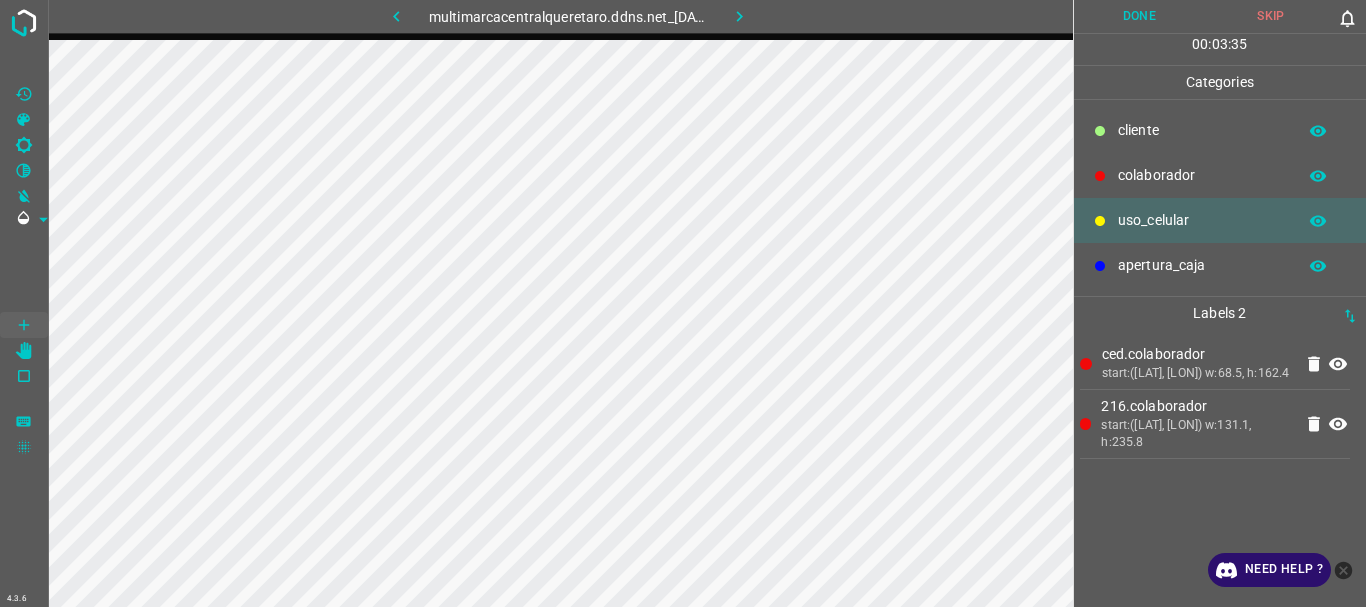 click on "​​cliente" at bounding box center [1202, 130] 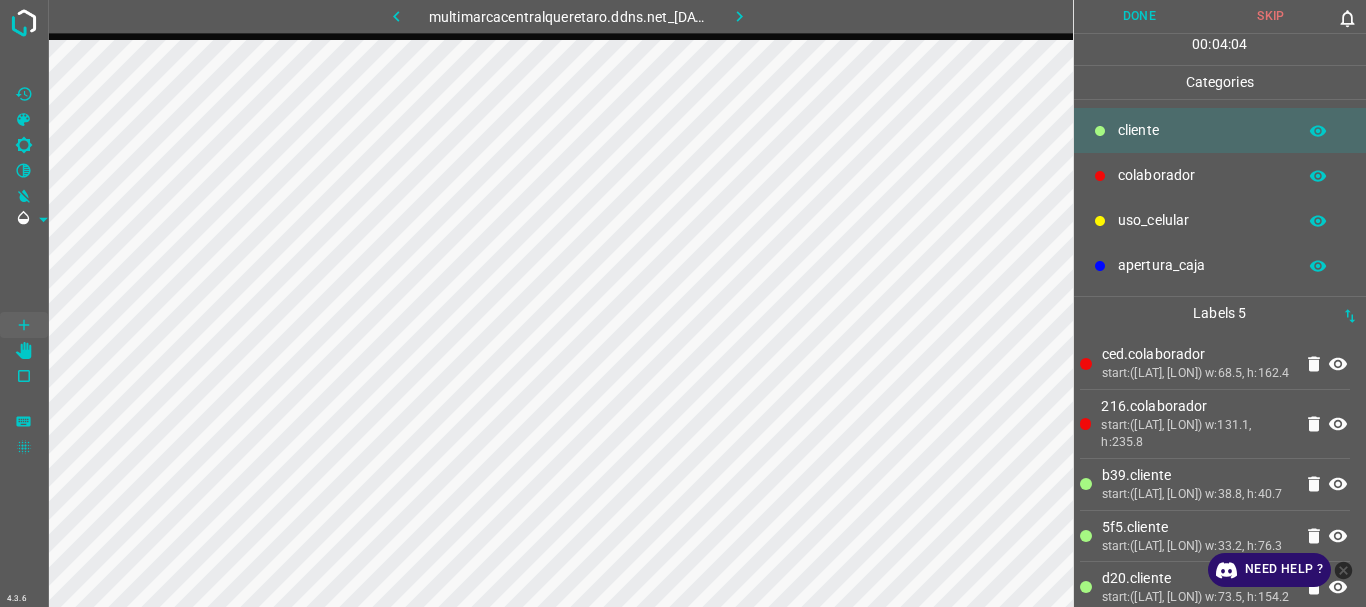 click on "uso_celular" at bounding box center (1202, 130) 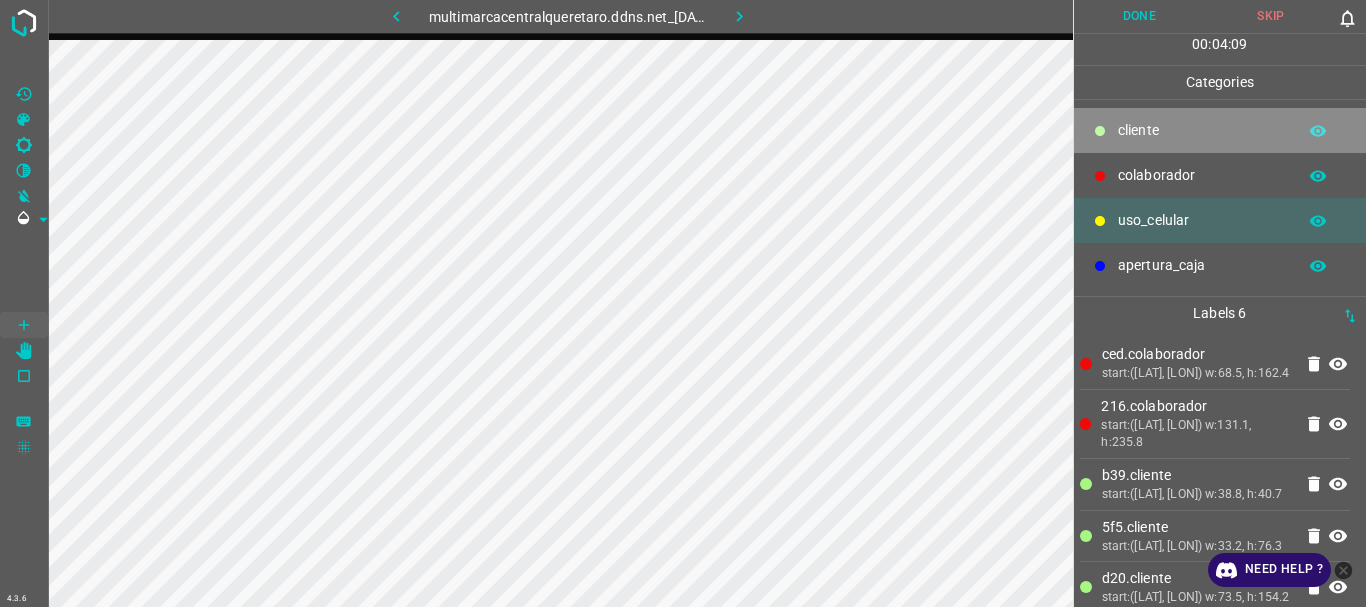 click on "​​cliente" at bounding box center [1202, 130] 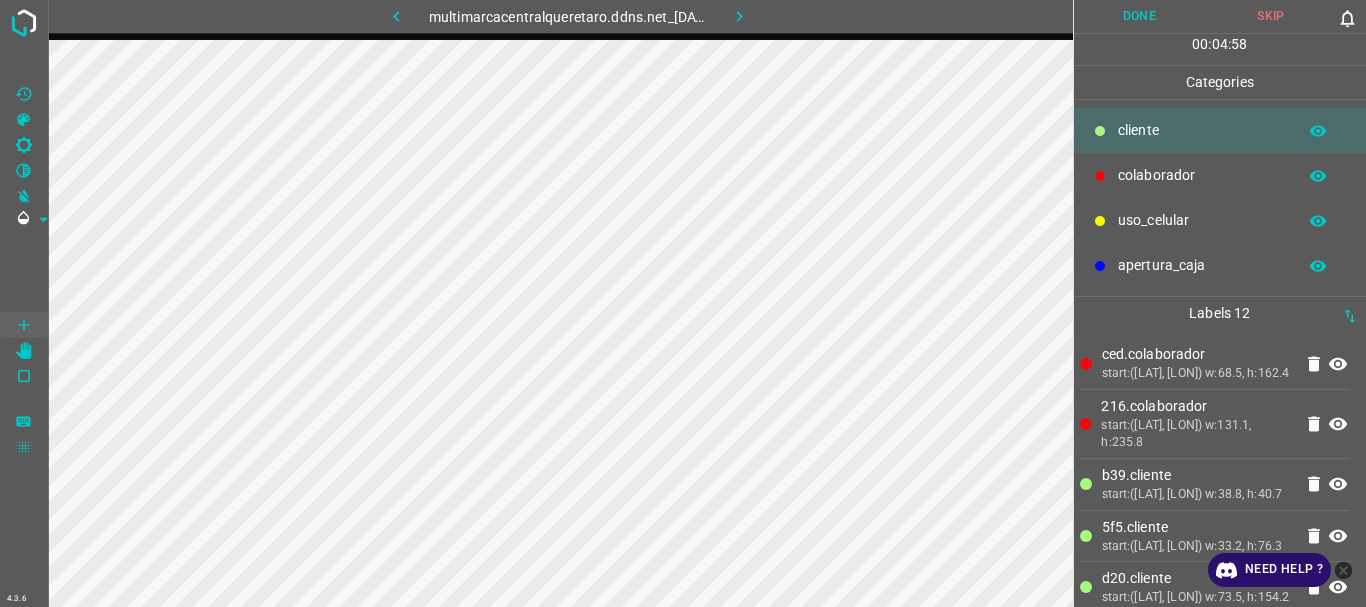 click on "Done" at bounding box center [1140, 16] 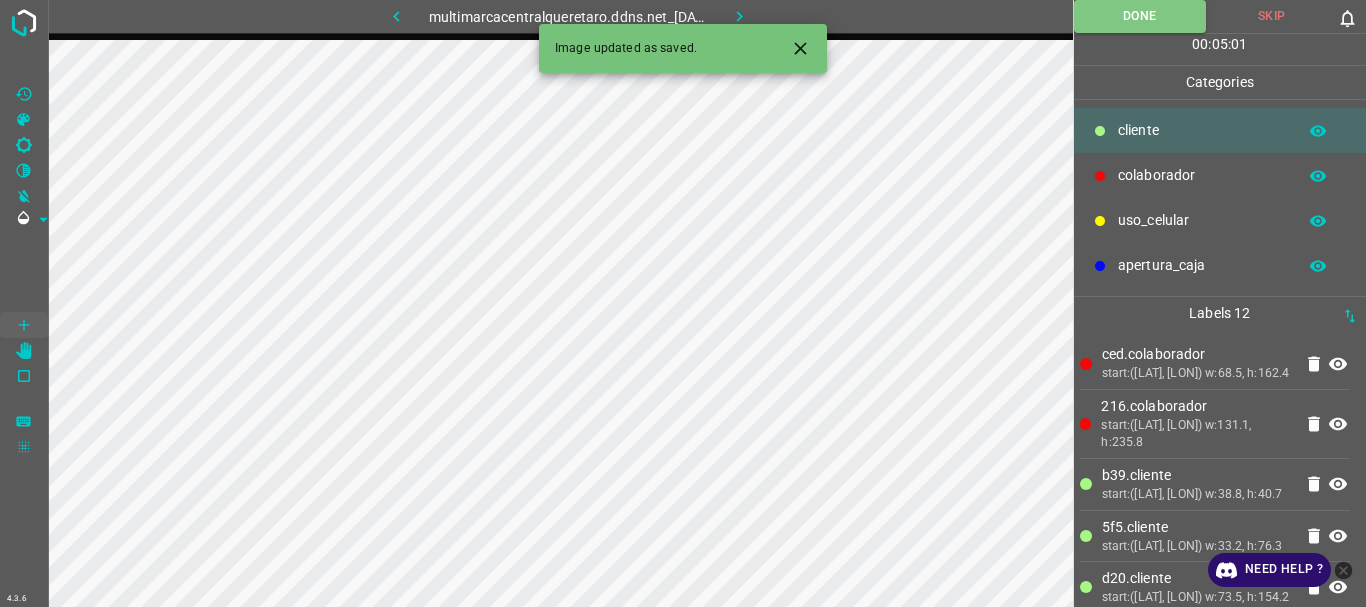 click at bounding box center (739, 16) 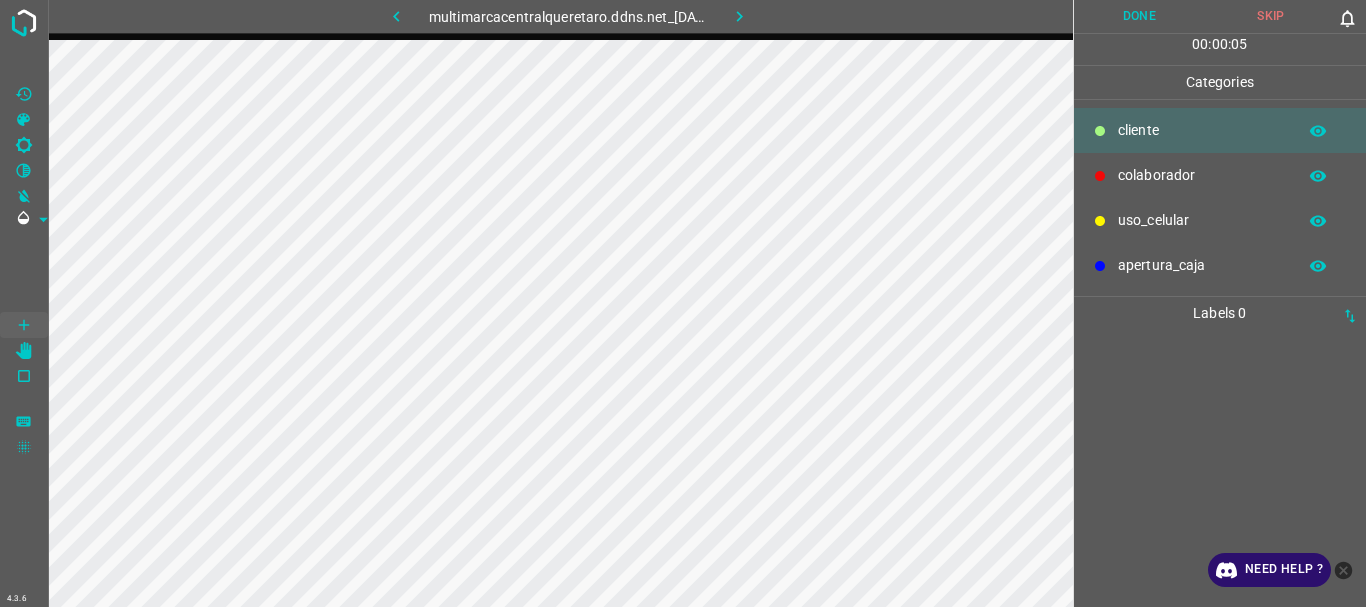 click on "colaborador" at bounding box center (1202, 130) 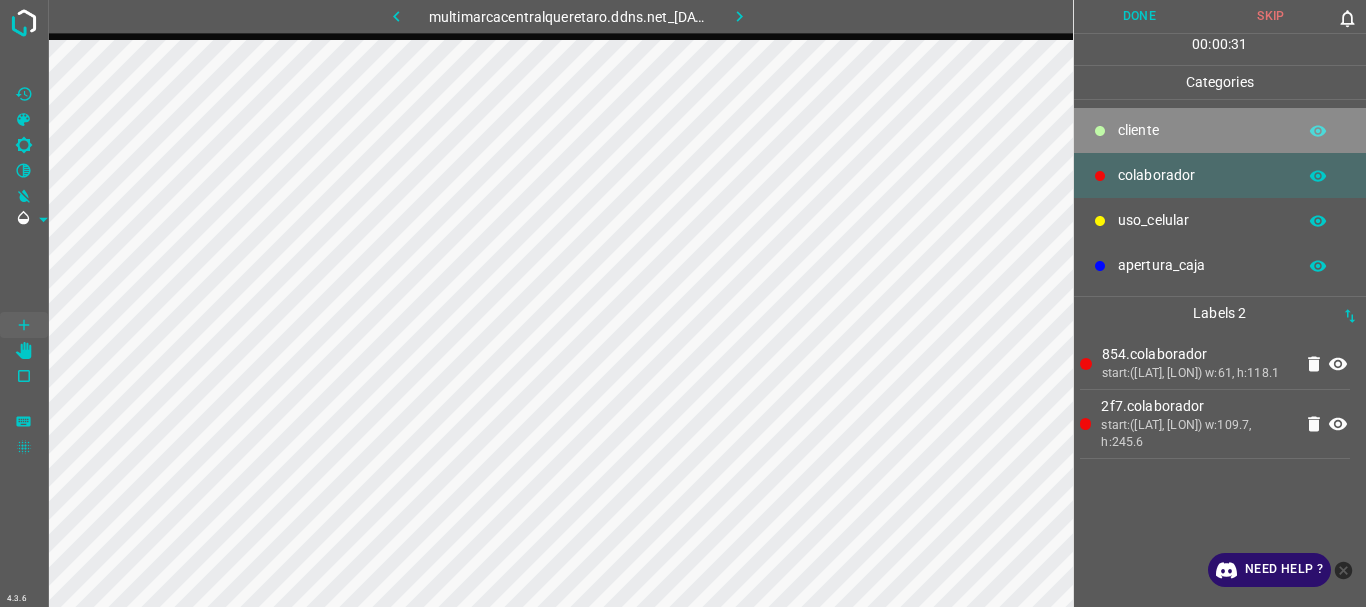 click on "​​cliente" at bounding box center [1202, 130] 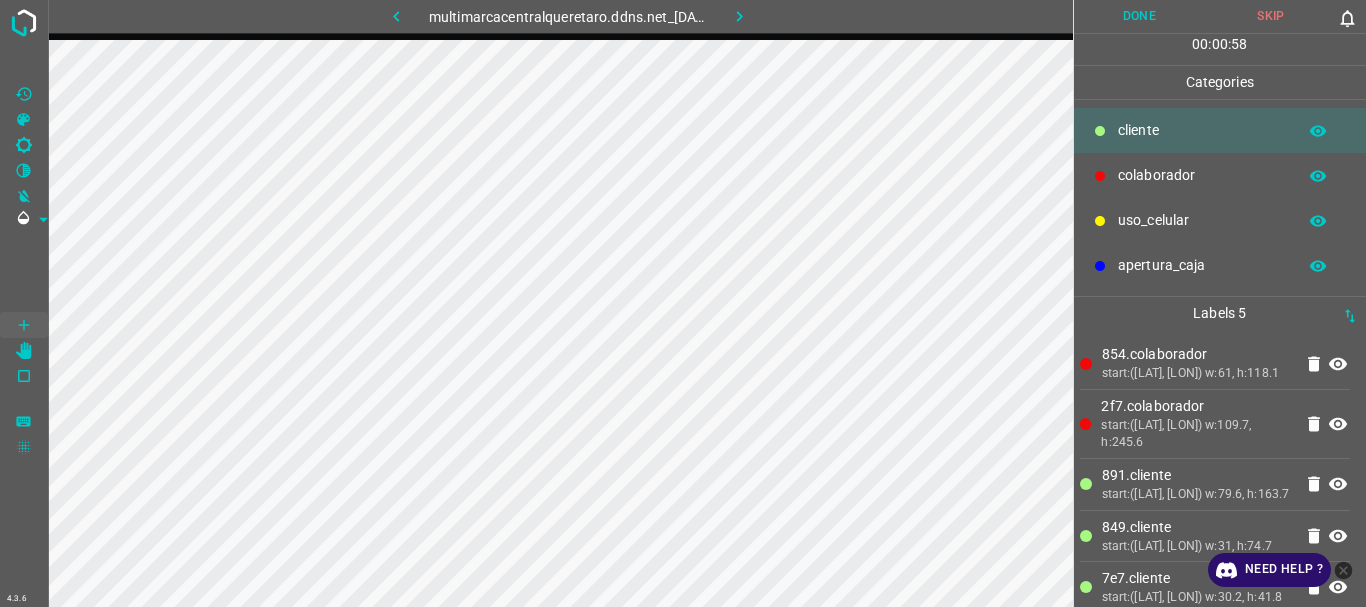 click on "uso_celular" at bounding box center (1202, 130) 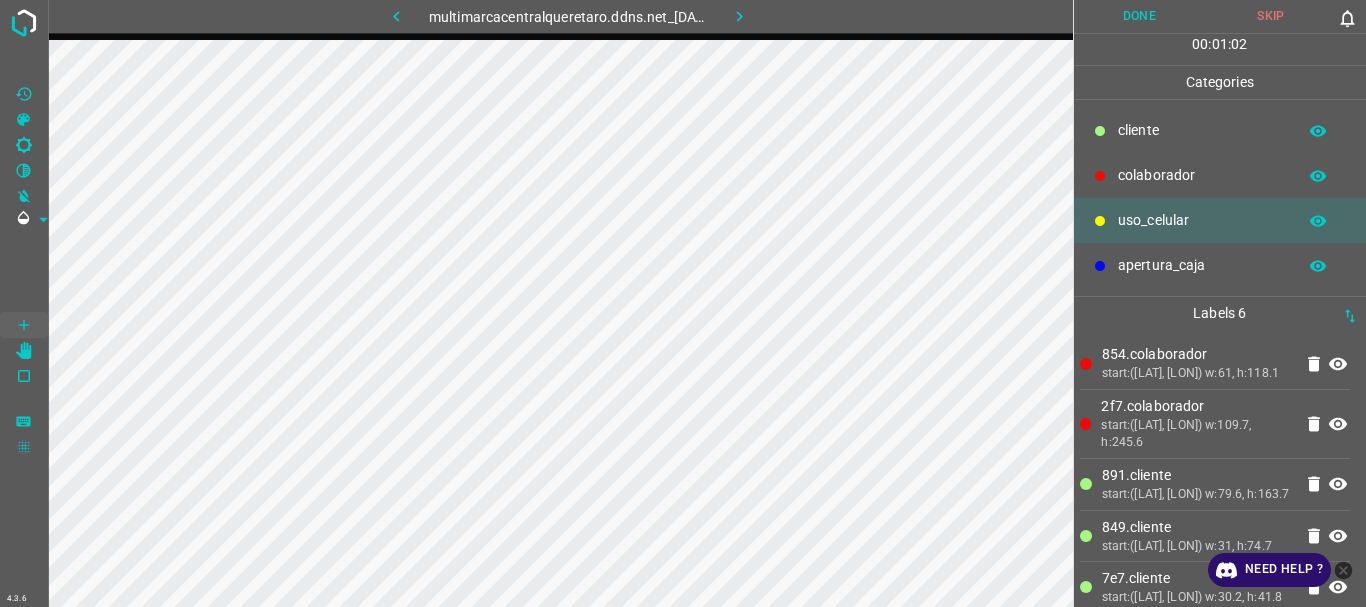 click on "​​cliente" at bounding box center (1202, 130) 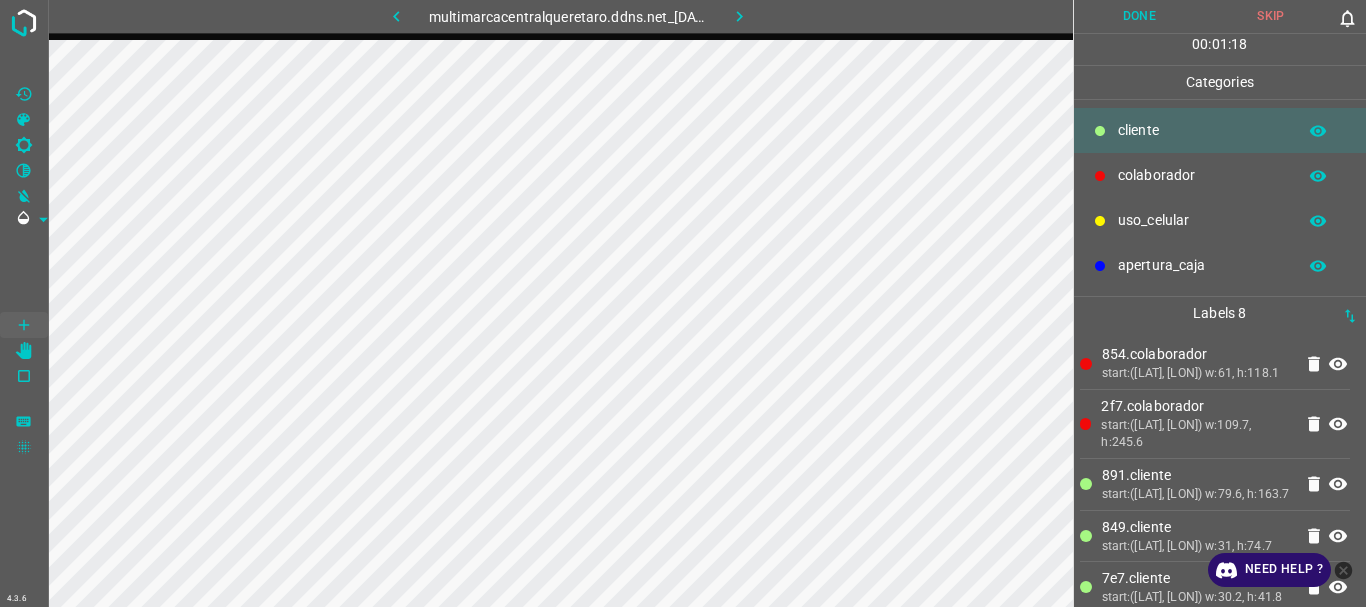 click on "uso_celular" at bounding box center [1202, 130] 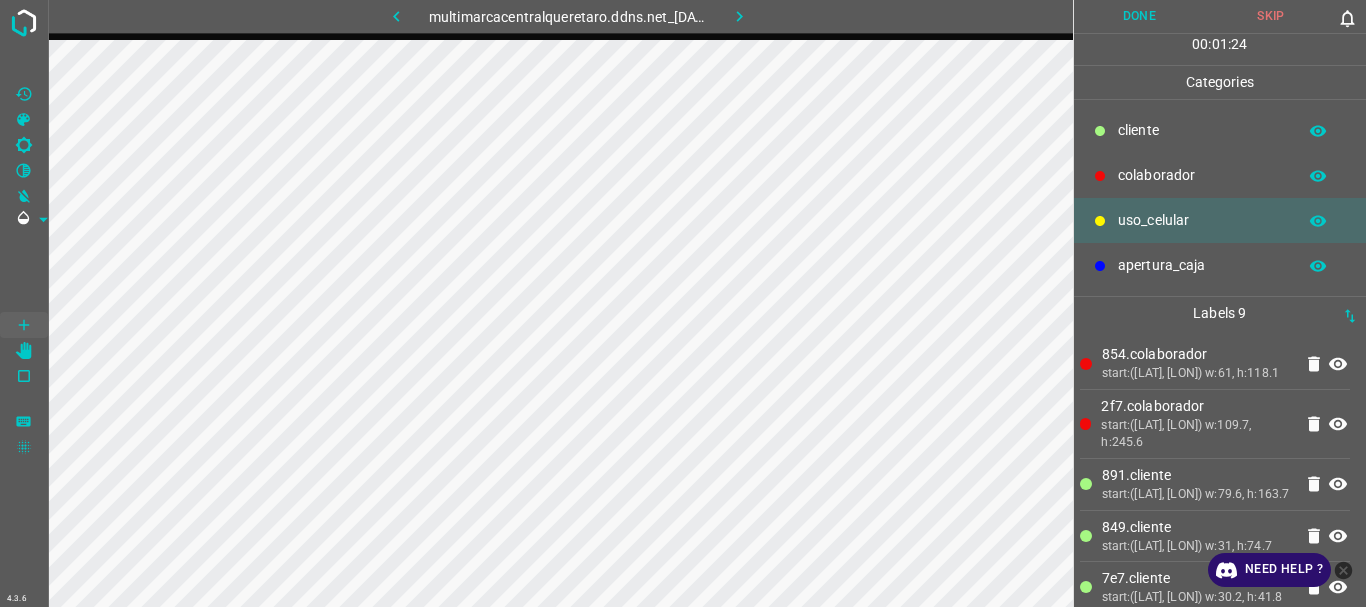 click at bounding box center [1100, 131] 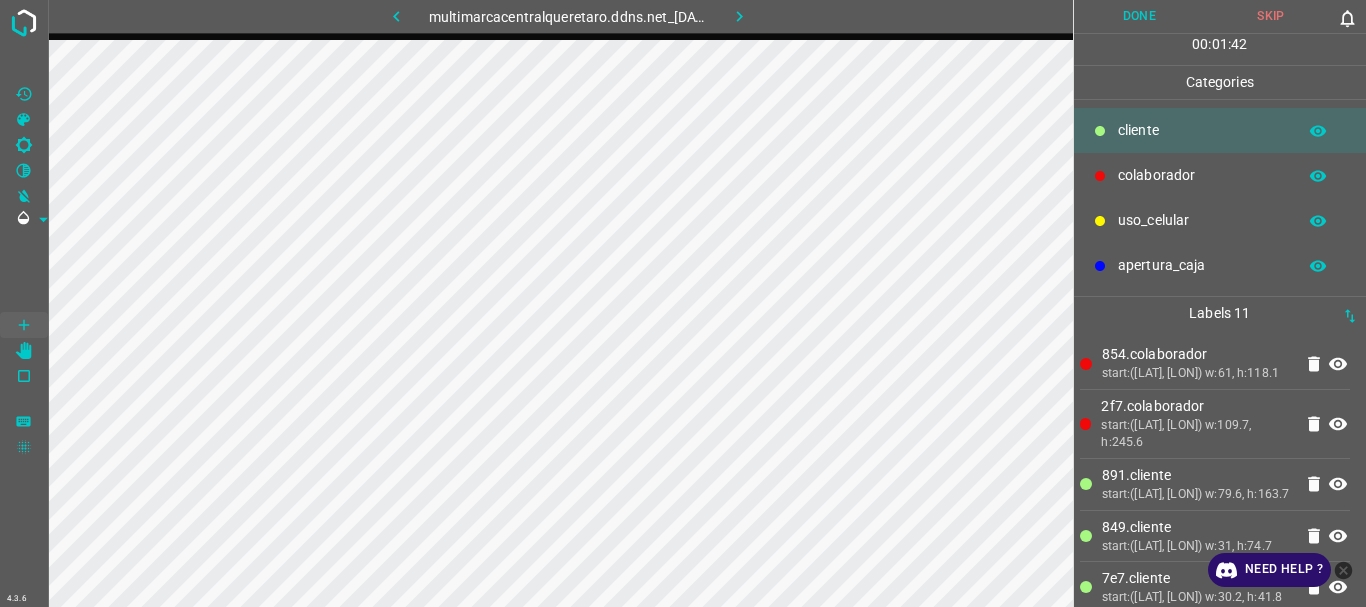 click on "uso_celular" at bounding box center [1202, 130] 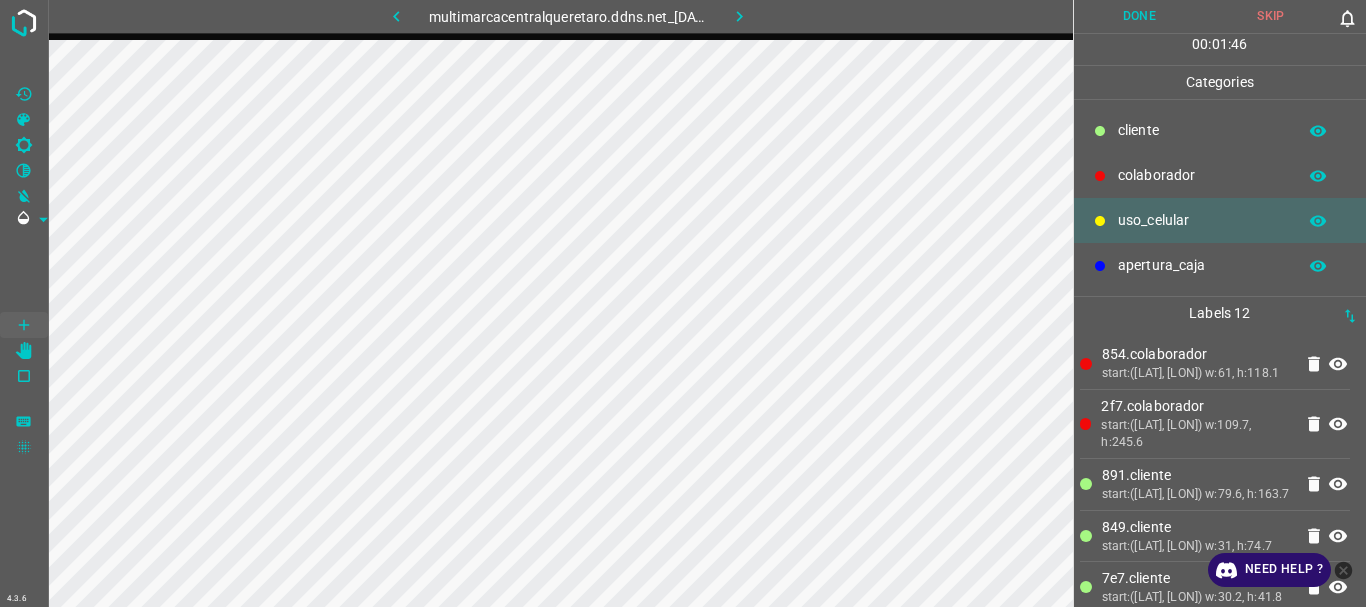 click on "​​cliente" at bounding box center (1202, 130) 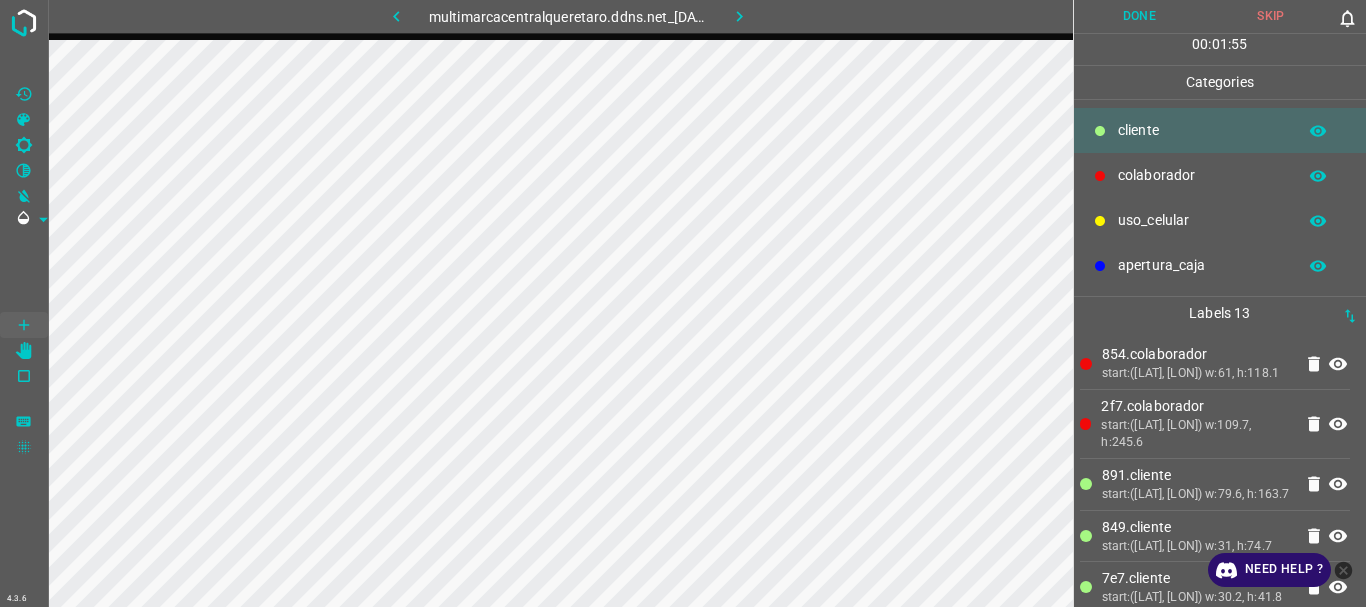 click on "uso_celular" at bounding box center [1202, 130] 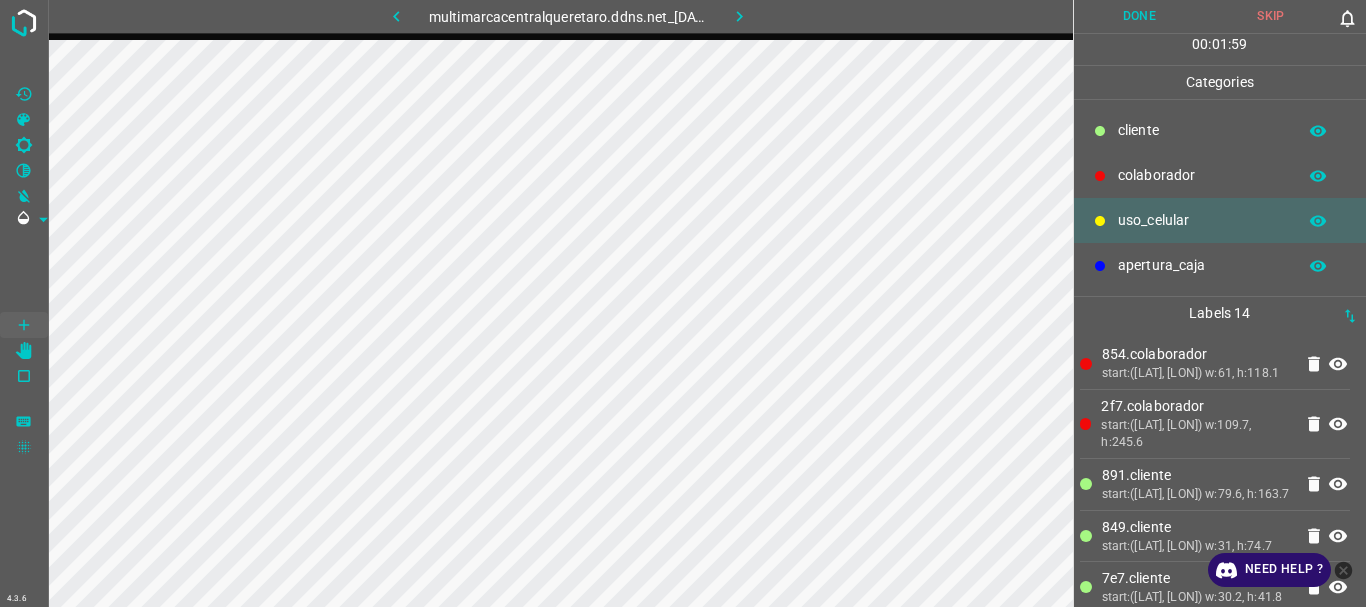 click on "​​cliente" at bounding box center [1202, 130] 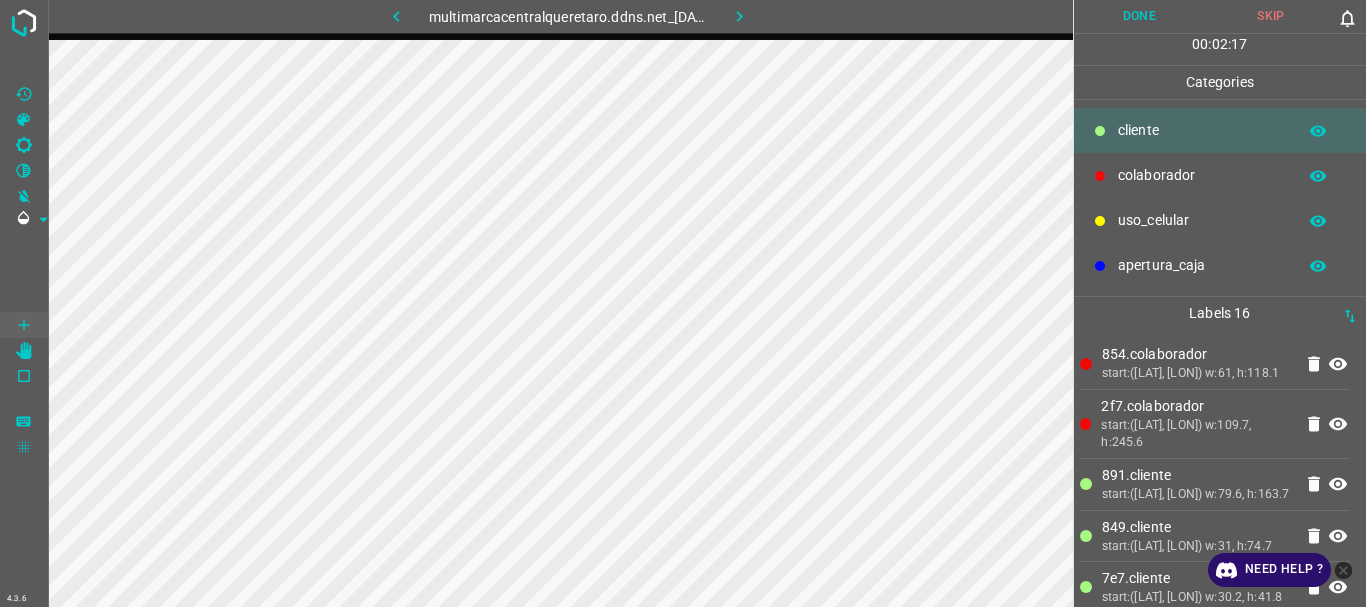 click on "Done" at bounding box center [1140, 16] 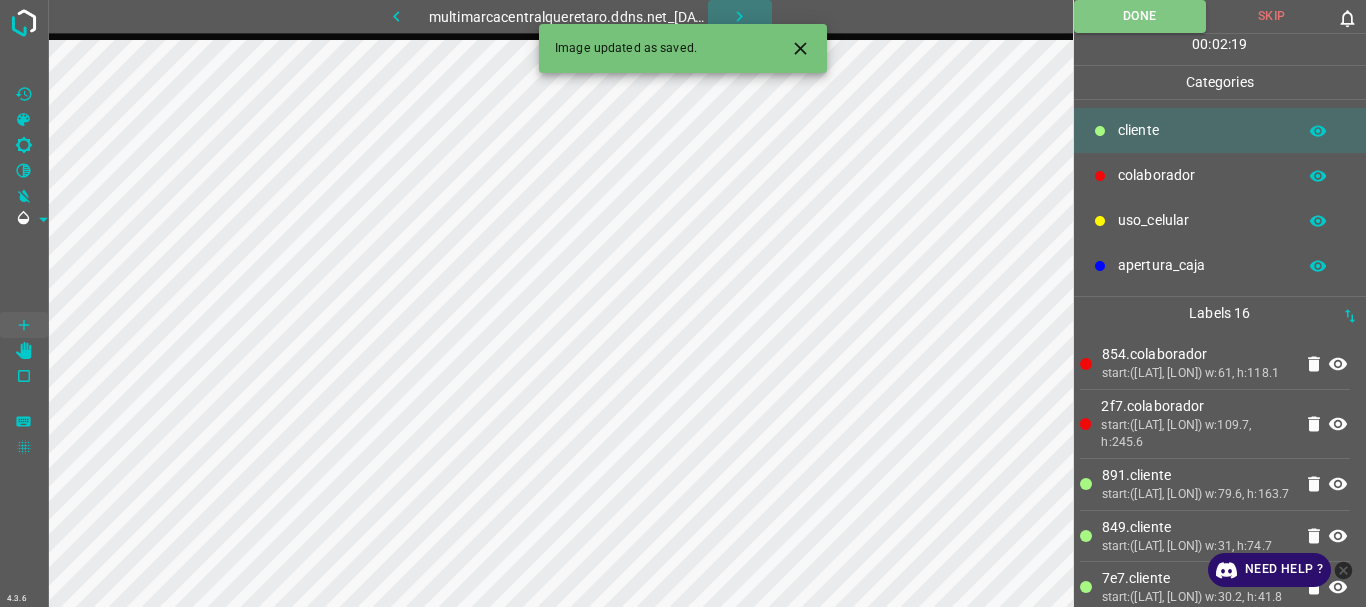 click at bounding box center [739, 16] 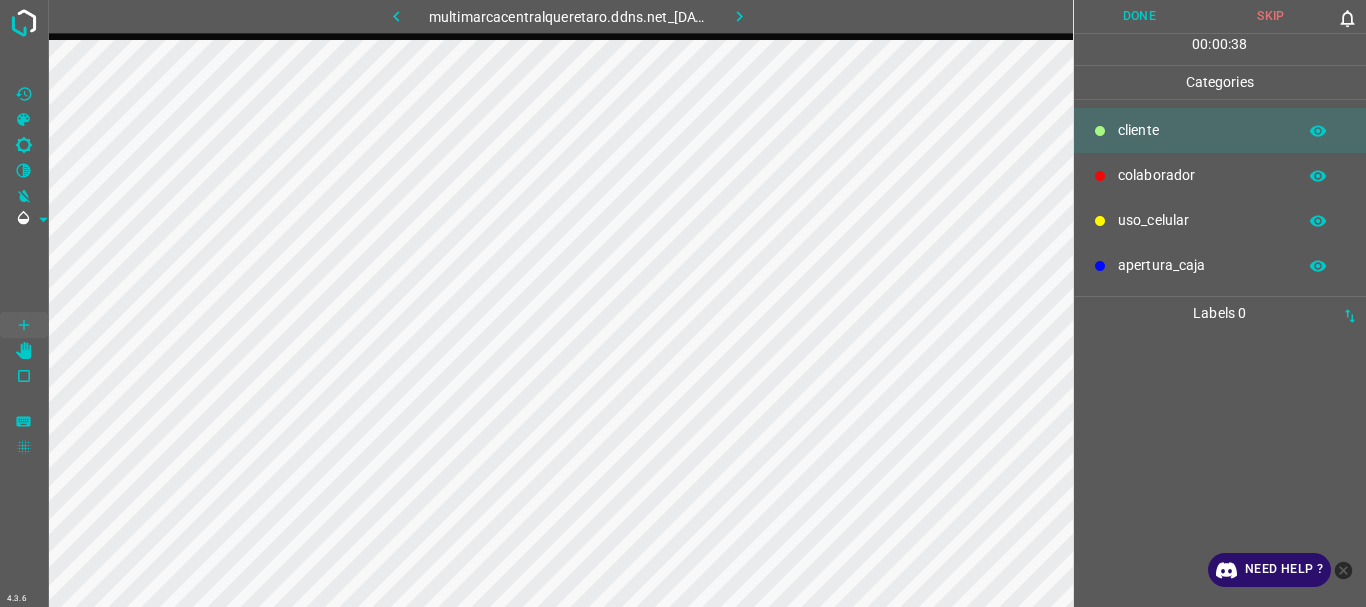 click on "apertura_caja" at bounding box center [1202, 130] 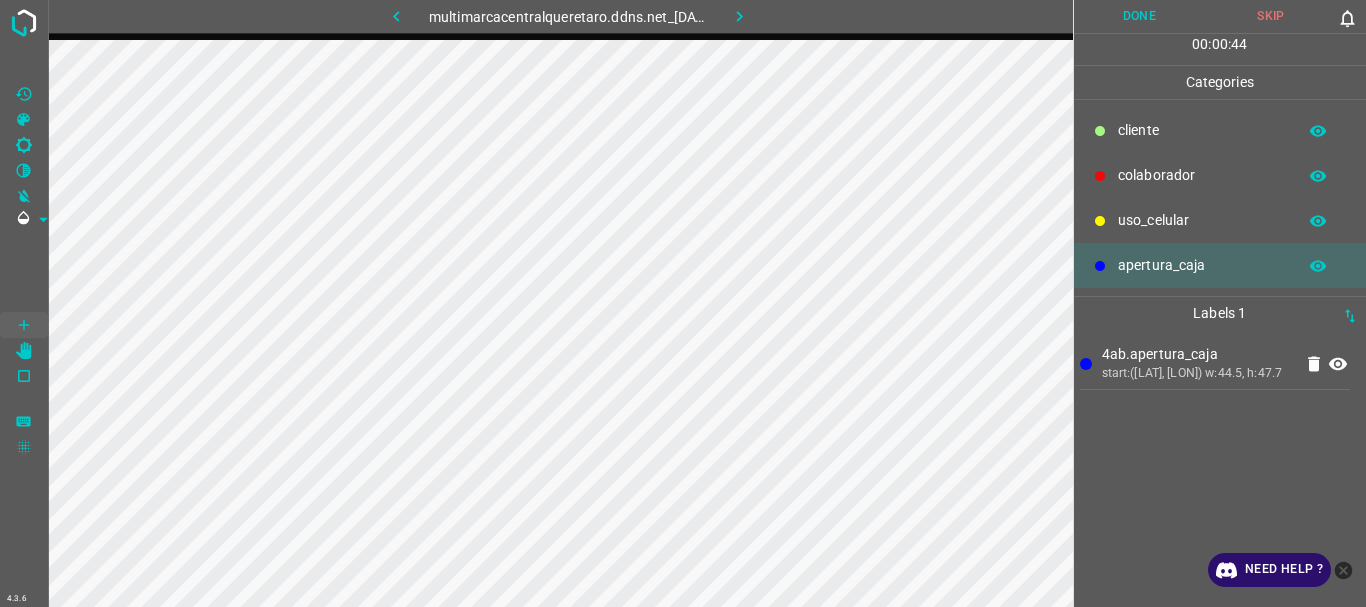 click on "colaborador" at bounding box center (1202, 130) 